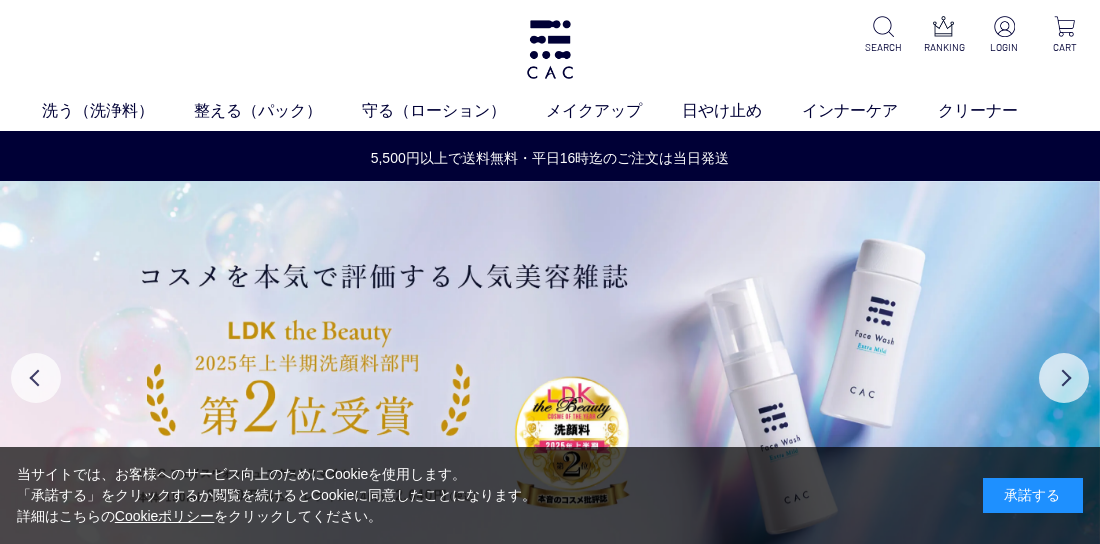 scroll, scrollTop: 0, scrollLeft: 0, axis: both 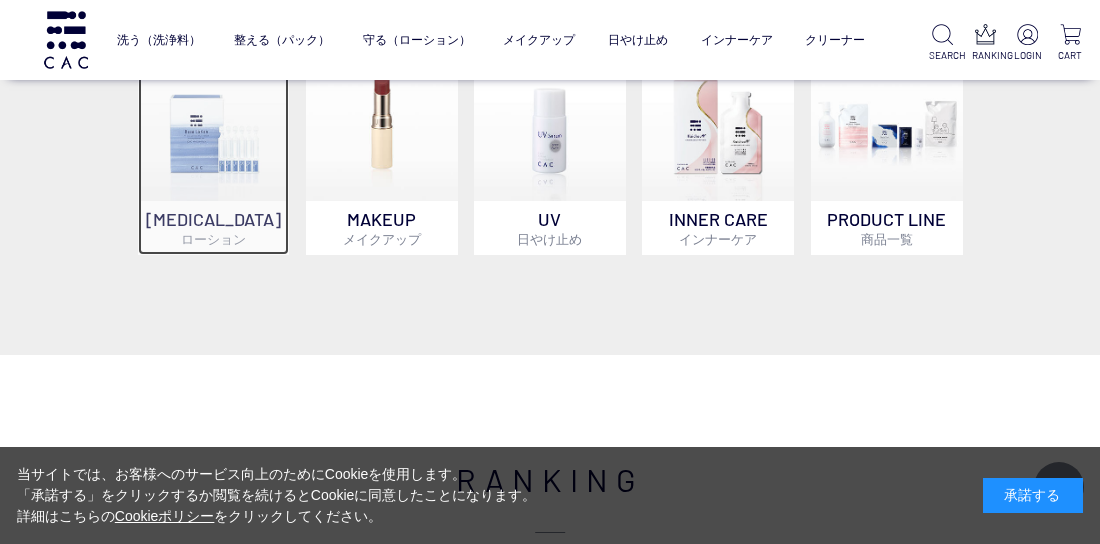 click at bounding box center [214, 125] 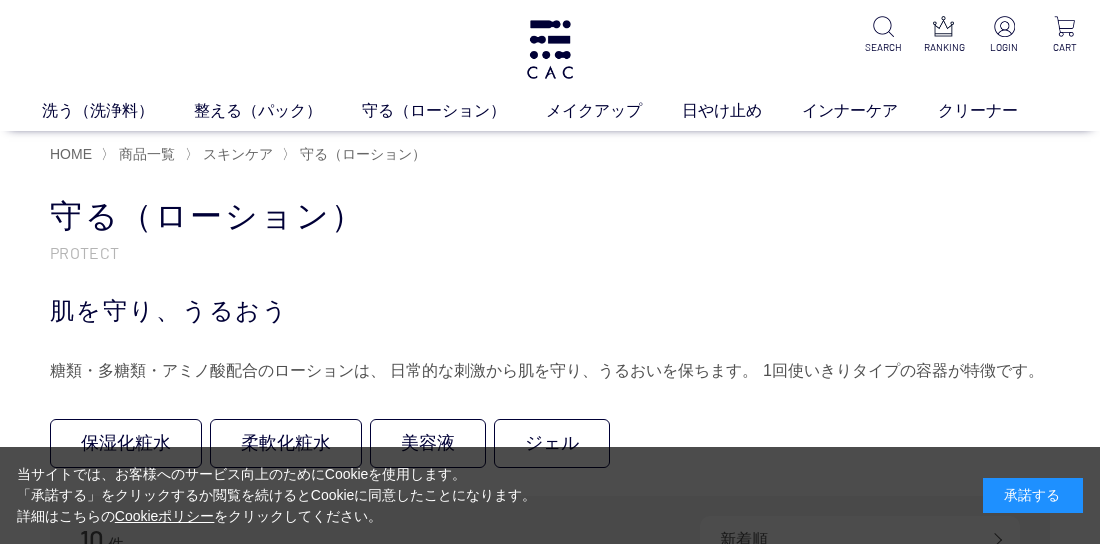 scroll, scrollTop: 0, scrollLeft: 0, axis: both 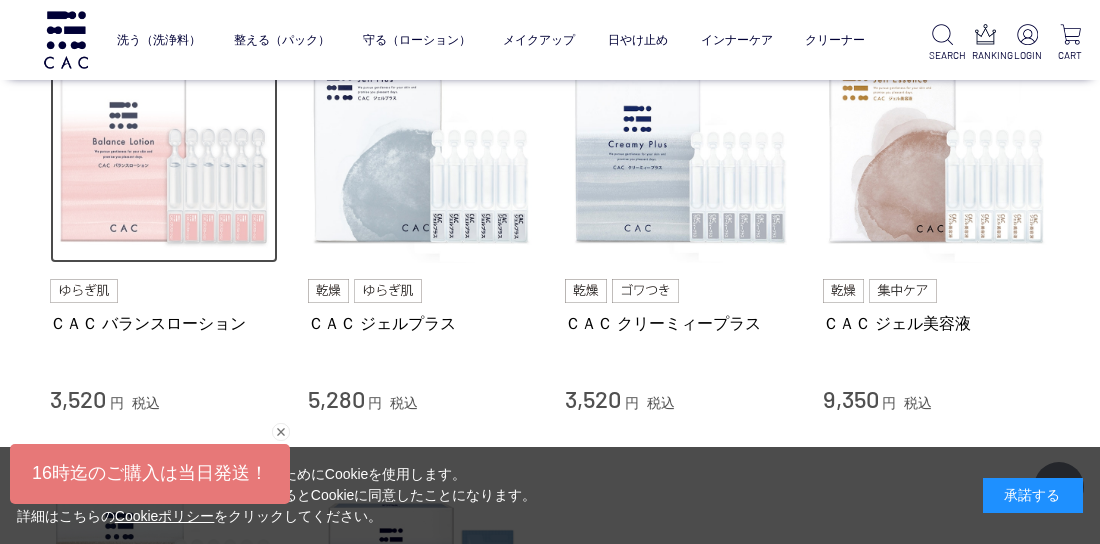 click at bounding box center (164, 150) 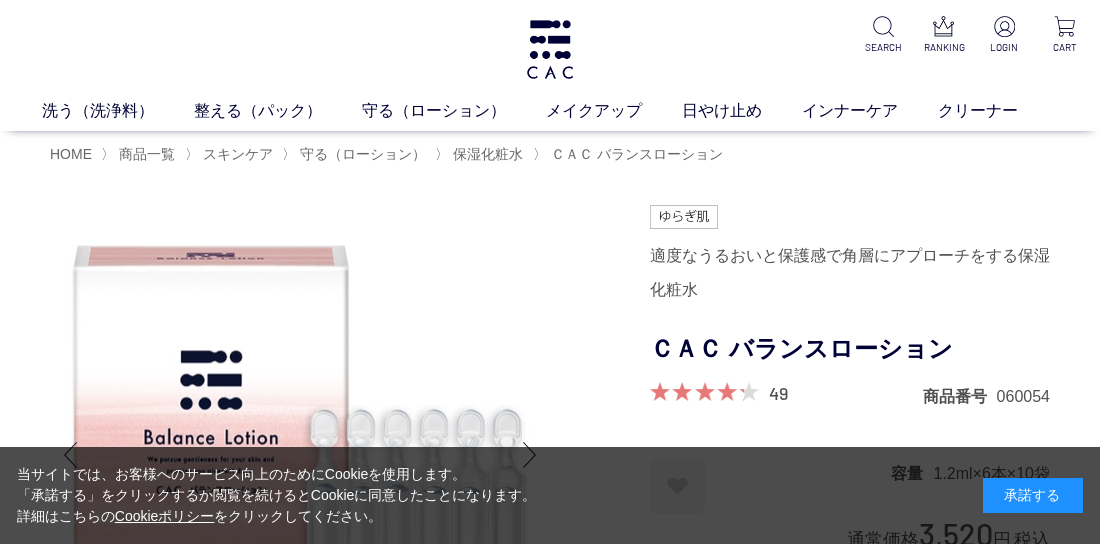 scroll, scrollTop: 0, scrollLeft: 0, axis: both 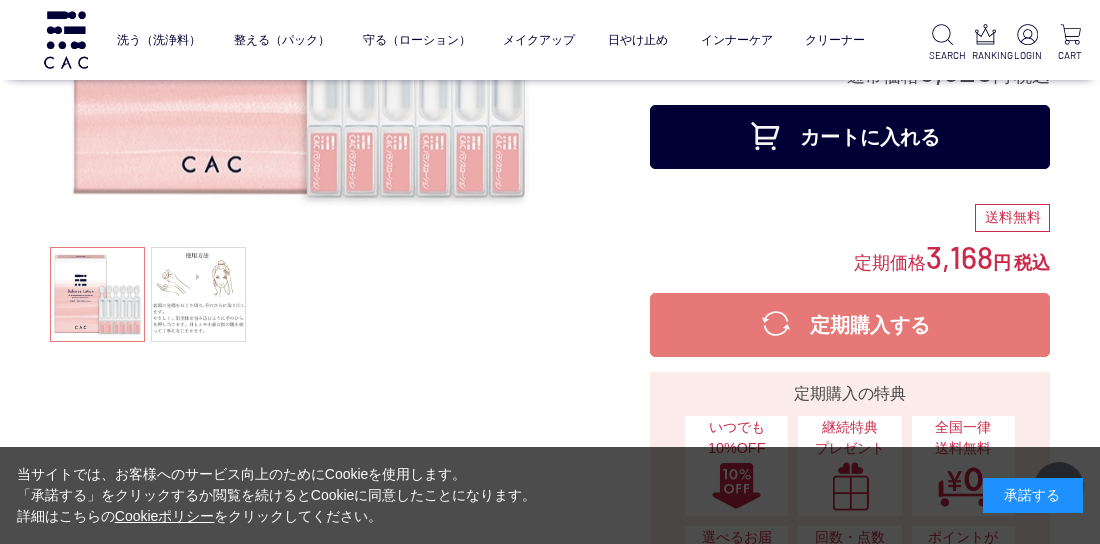 click on "カートに入れる" at bounding box center [850, 137] 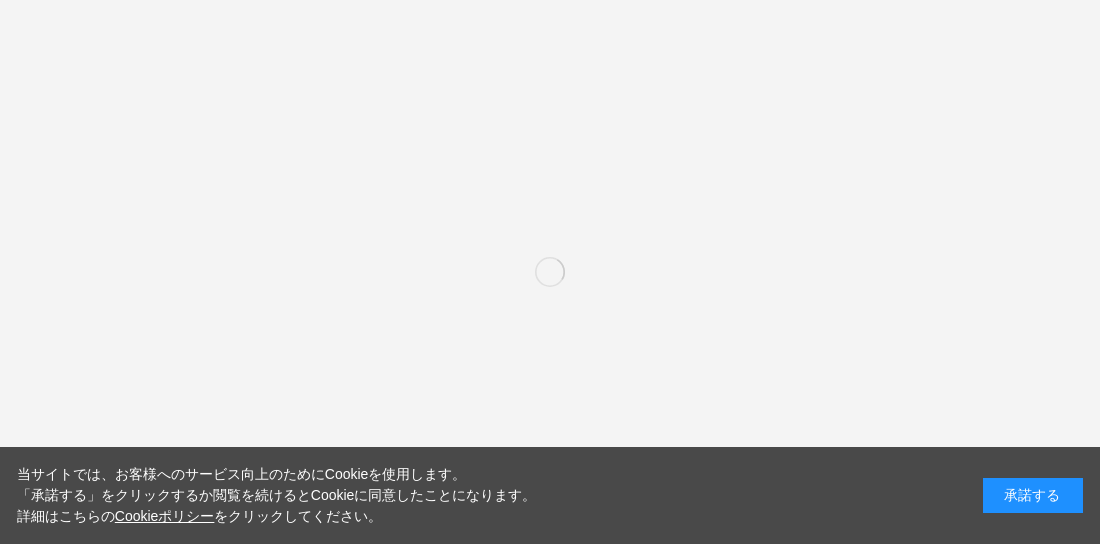 scroll, scrollTop: 0, scrollLeft: 0, axis: both 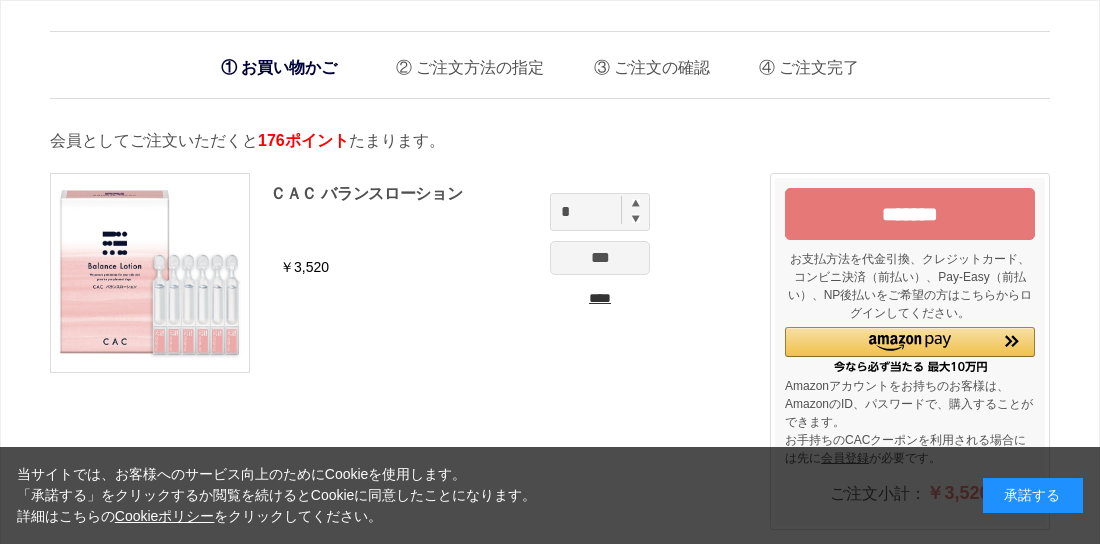 click at bounding box center [636, 203] 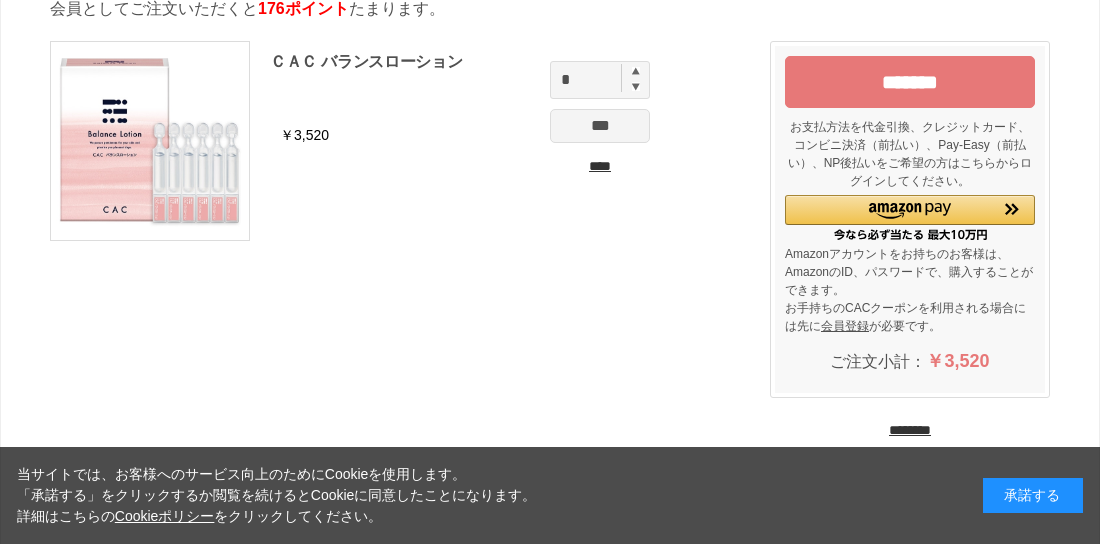scroll, scrollTop: 133, scrollLeft: 0, axis: vertical 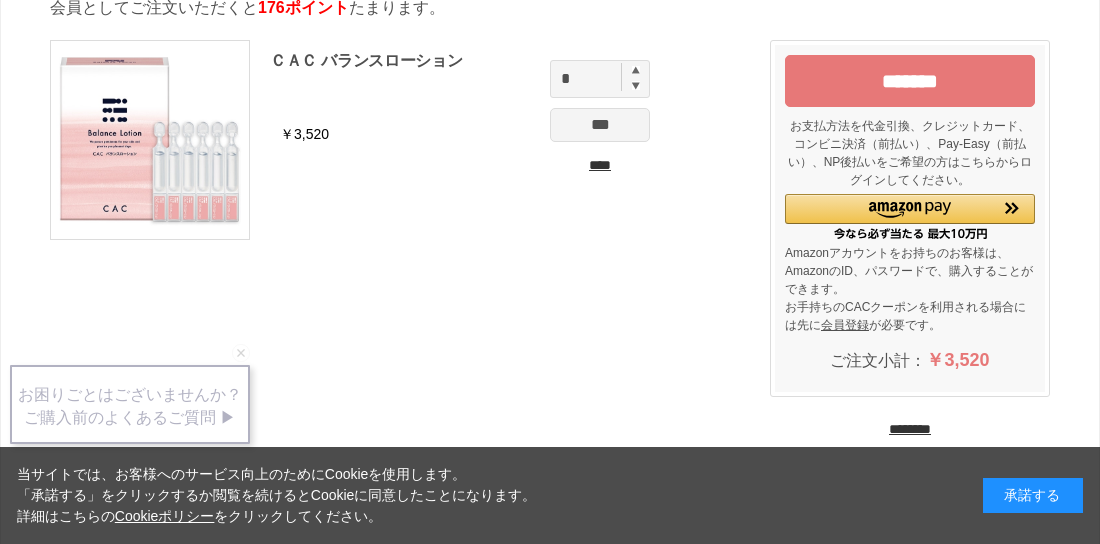 click on "********" at bounding box center (910, 429) 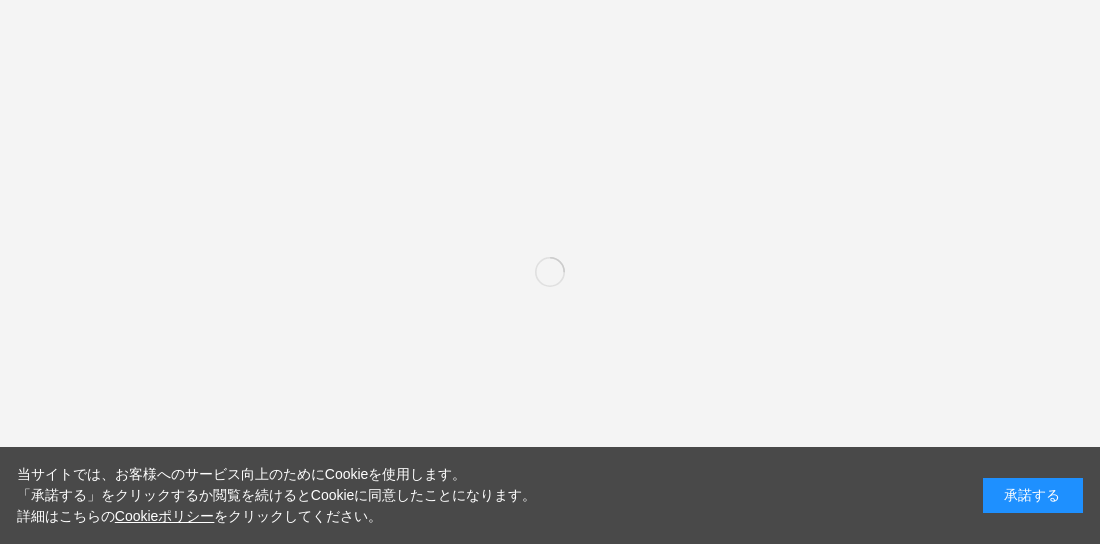 scroll, scrollTop: 0, scrollLeft: 0, axis: both 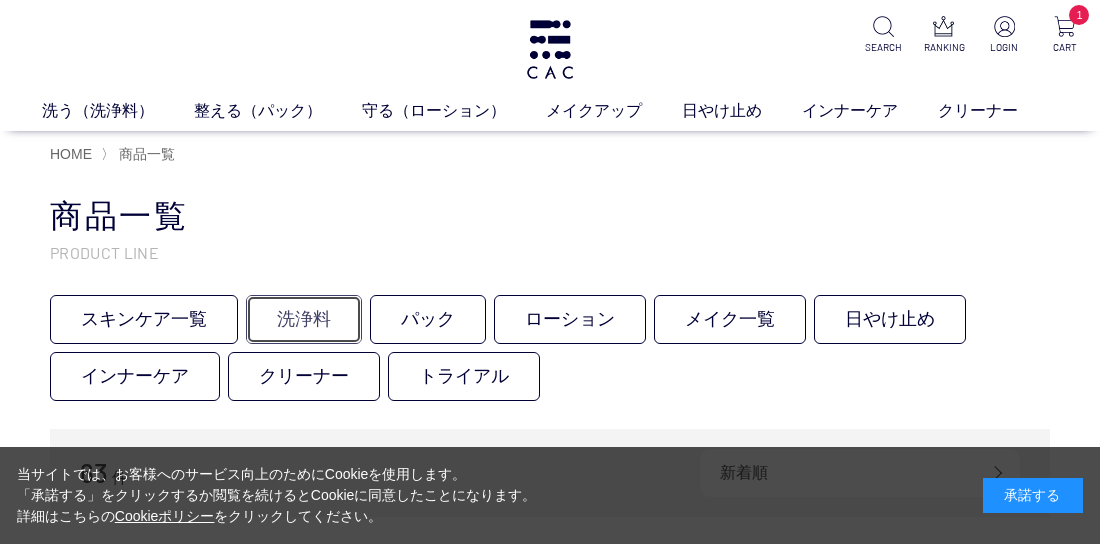 click on "洗浄料" at bounding box center (304, 319) 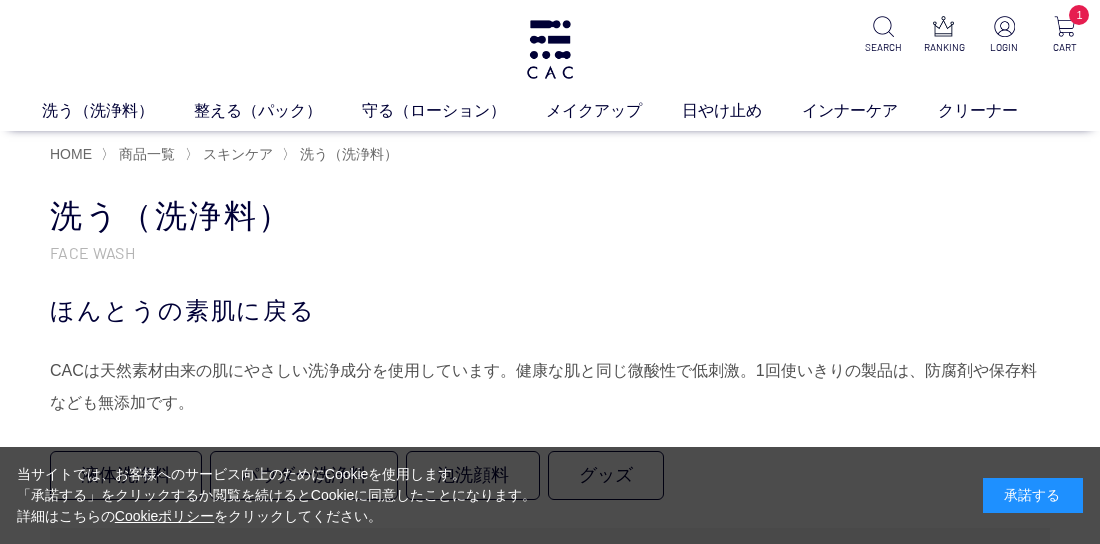 scroll, scrollTop: 0, scrollLeft: 0, axis: both 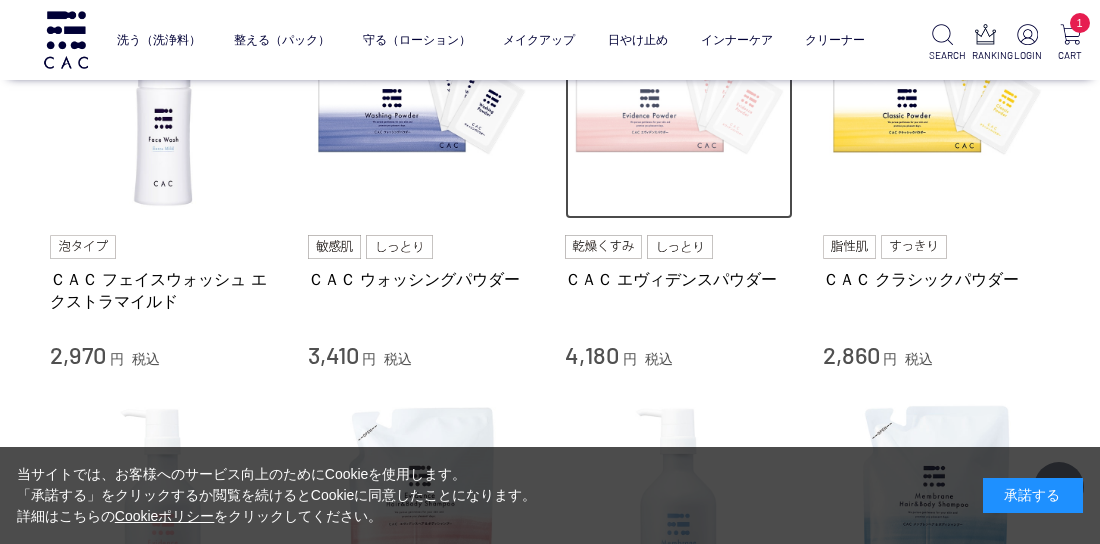 click at bounding box center (679, 106) 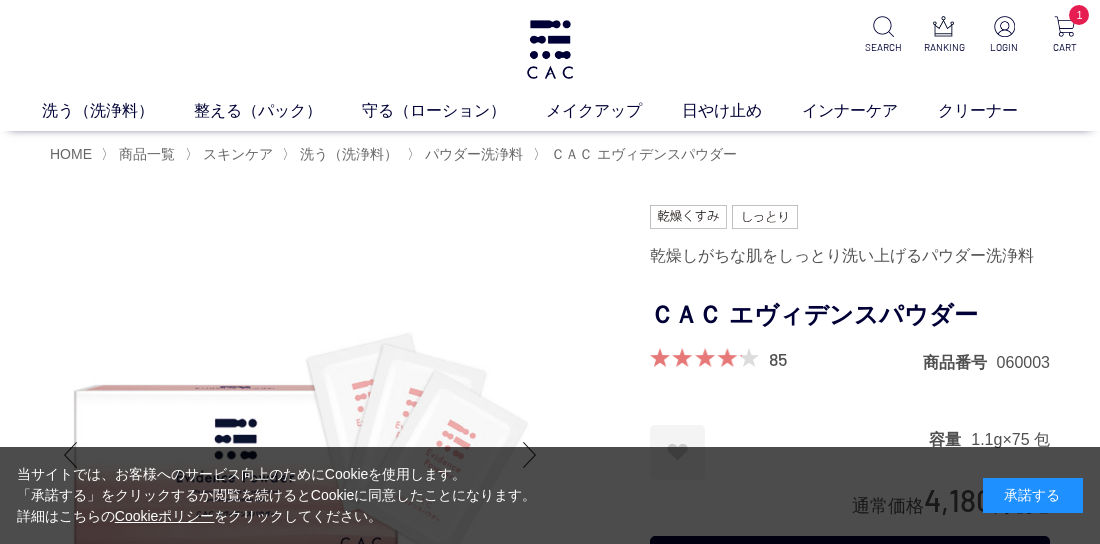 scroll, scrollTop: 0, scrollLeft: 0, axis: both 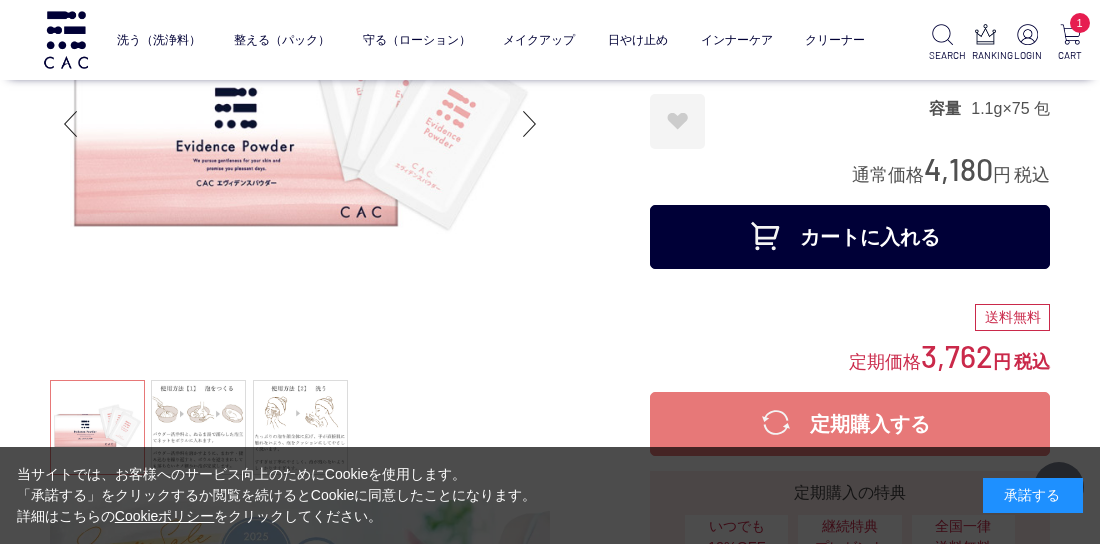 click on "カートに入れる" at bounding box center (850, 237) 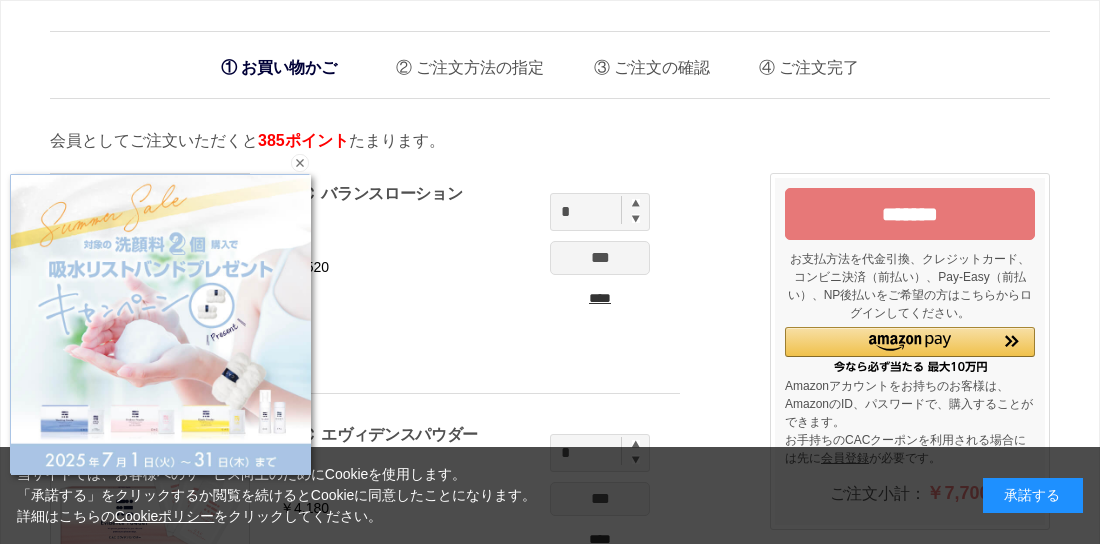 scroll, scrollTop: 0, scrollLeft: 0, axis: both 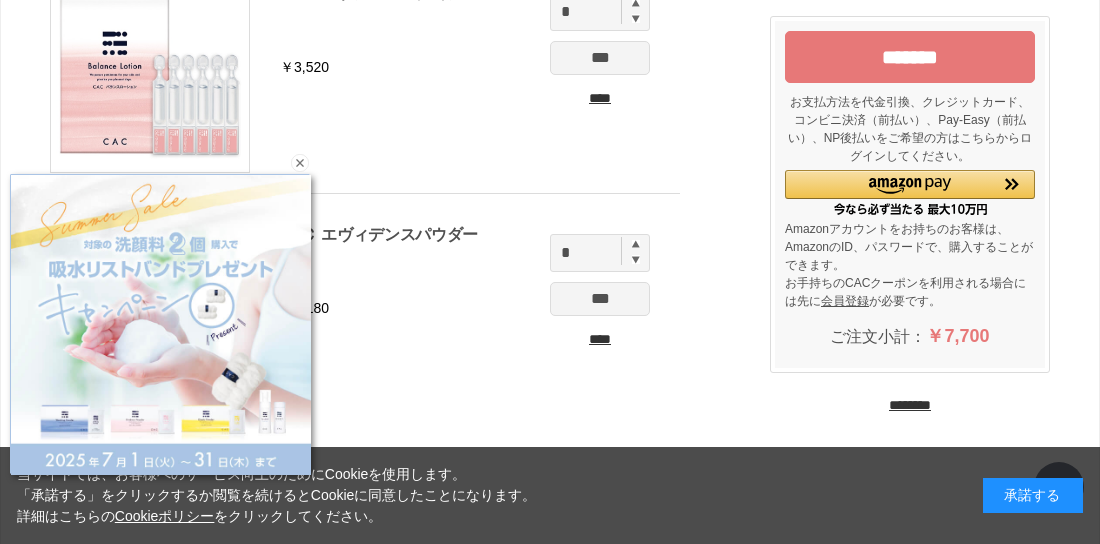 click on "********" at bounding box center (910, 405) 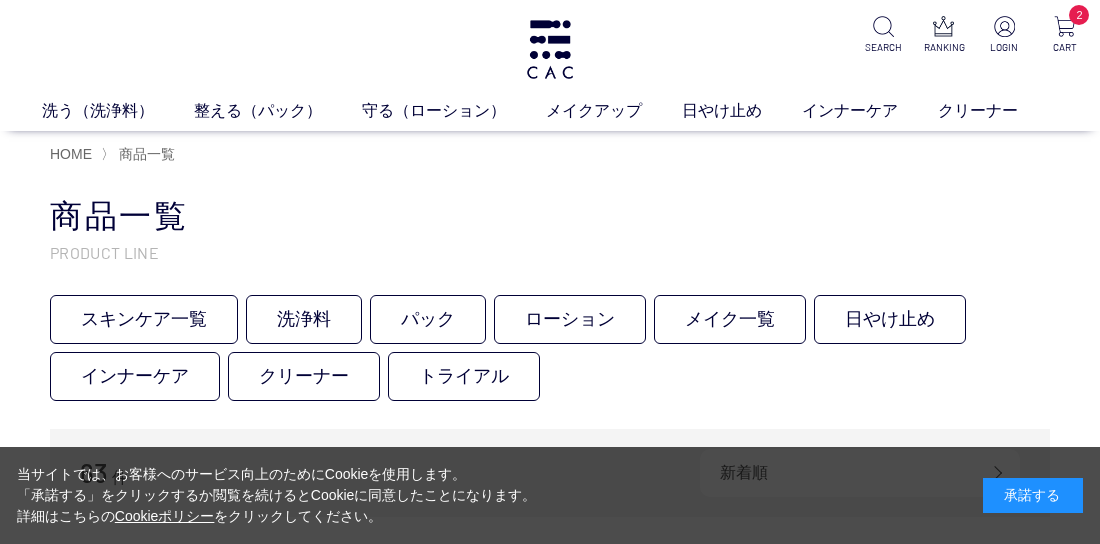 scroll, scrollTop: 0, scrollLeft: 0, axis: both 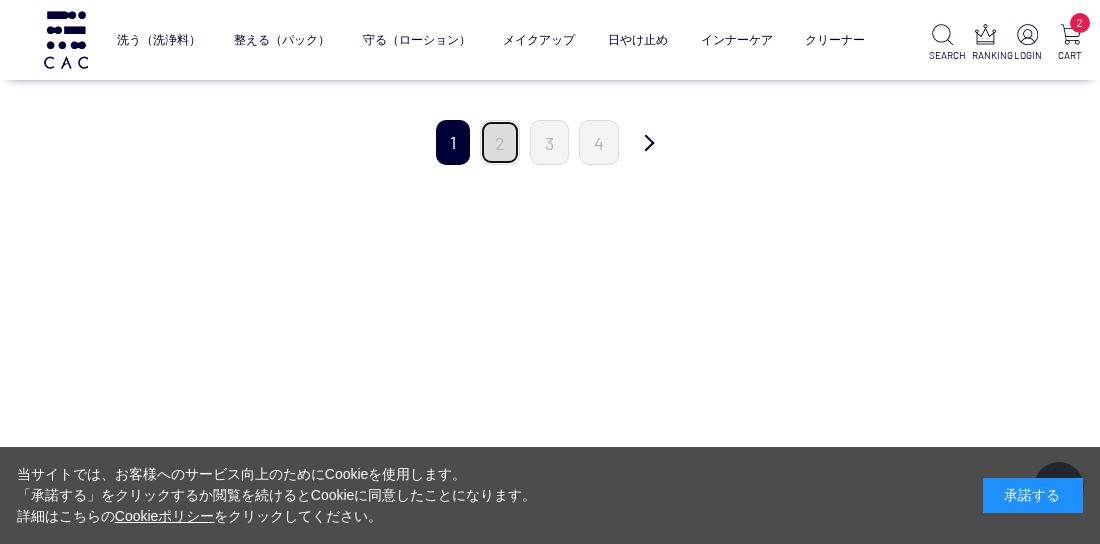 click on "2" at bounding box center (500, 142) 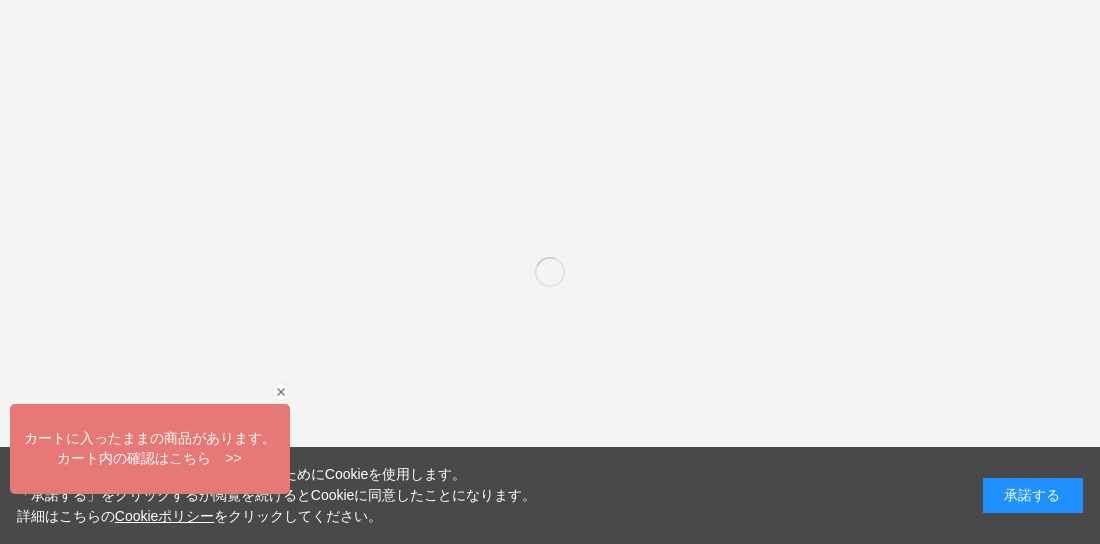 scroll, scrollTop: 0, scrollLeft: 0, axis: both 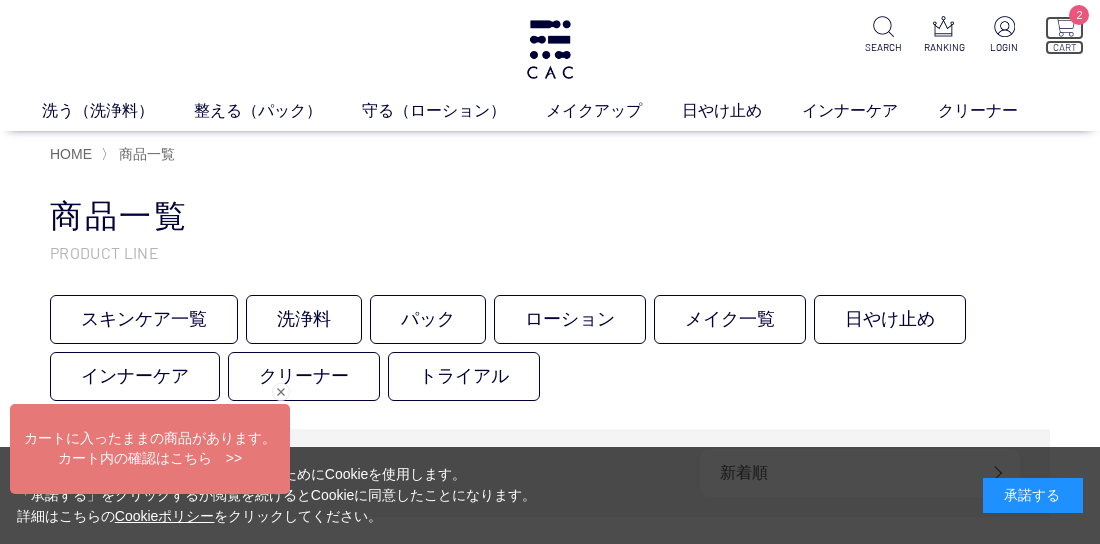 click on "2" at bounding box center (1064, 28) 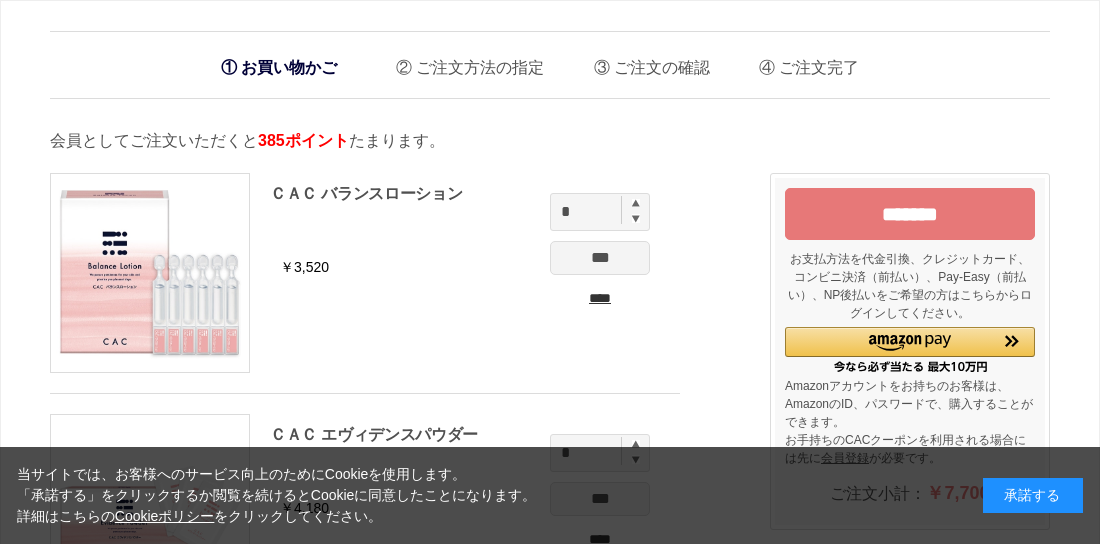 scroll, scrollTop: 0, scrollLeft: 0, axis: both 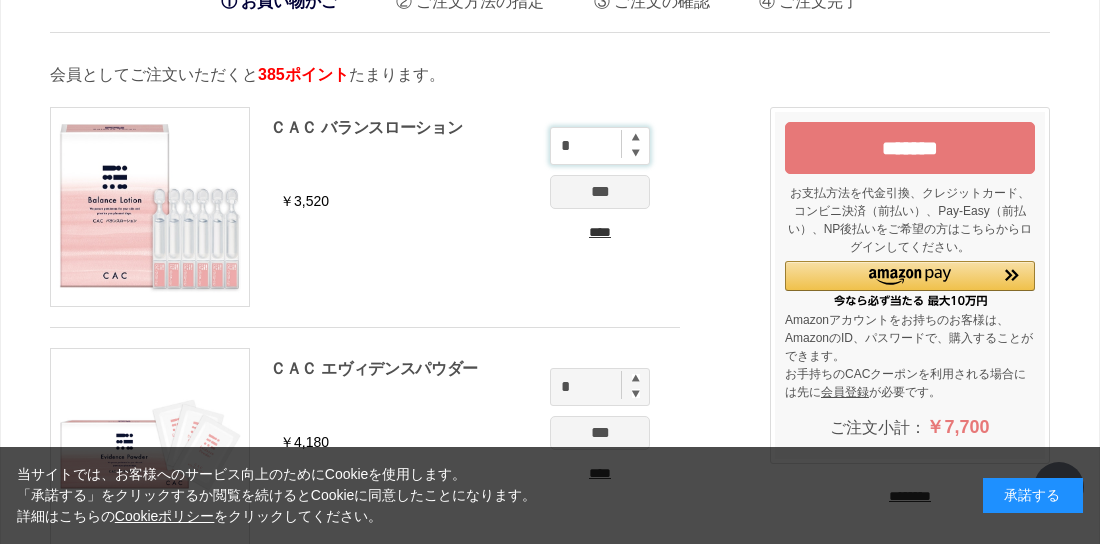 click on "*" at bounding box center [600, 146] 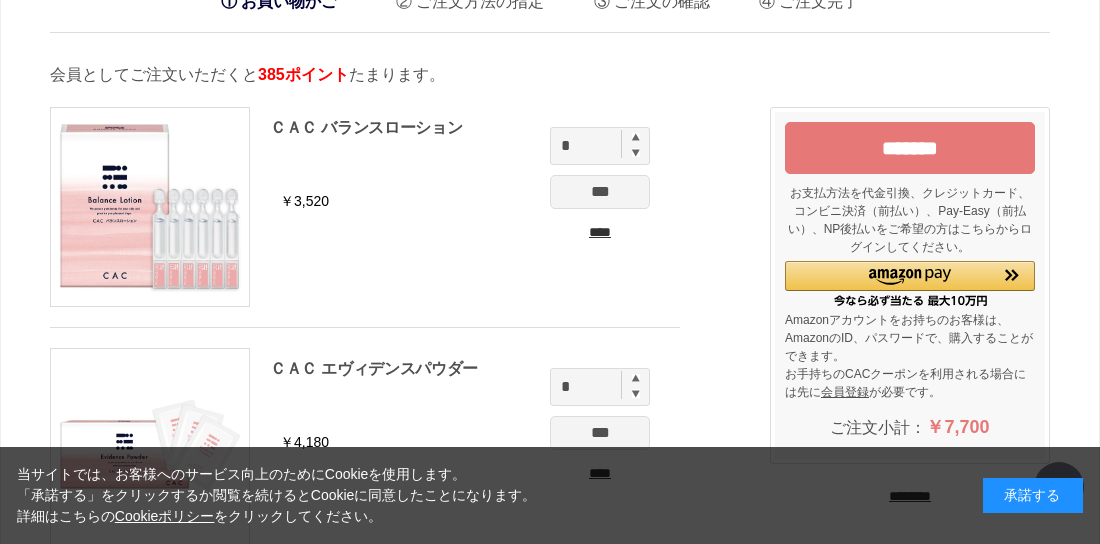click at bounding box center [636, 137] 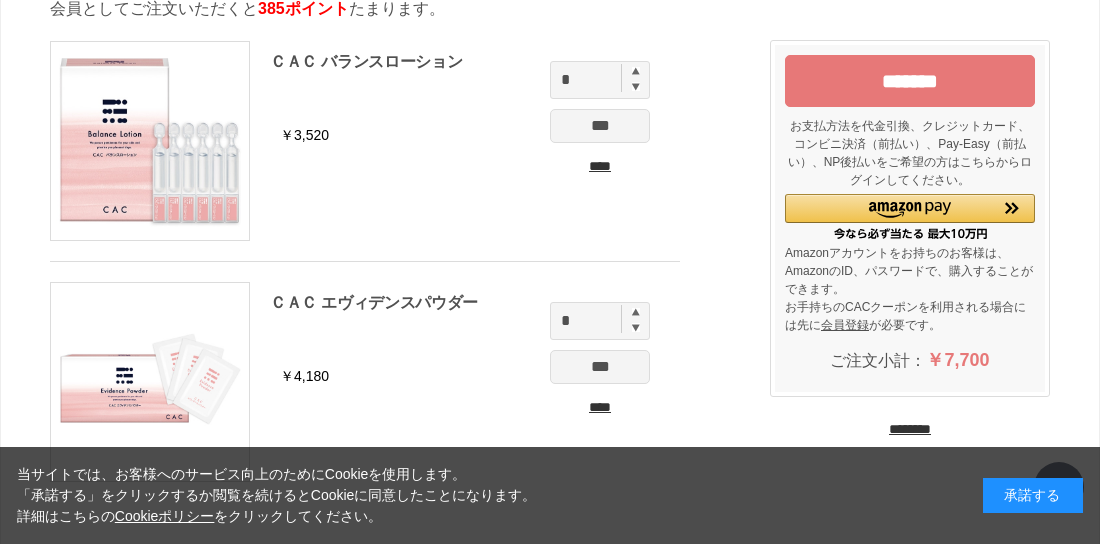 scroll, scrollTop: 133, scrollLeft: 0, axis: vertical 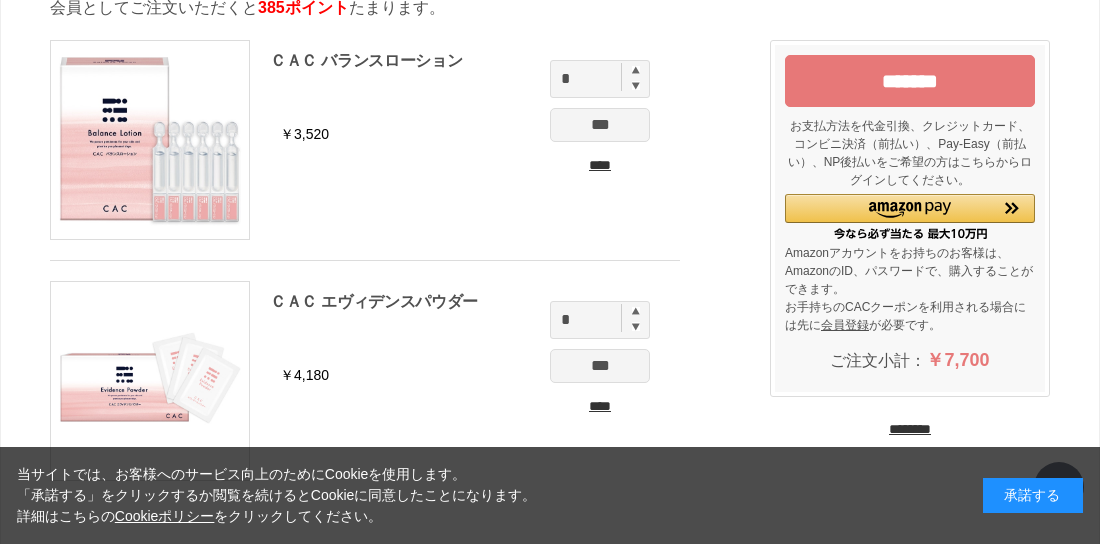 click on "***" at bounding box center (600, 125) 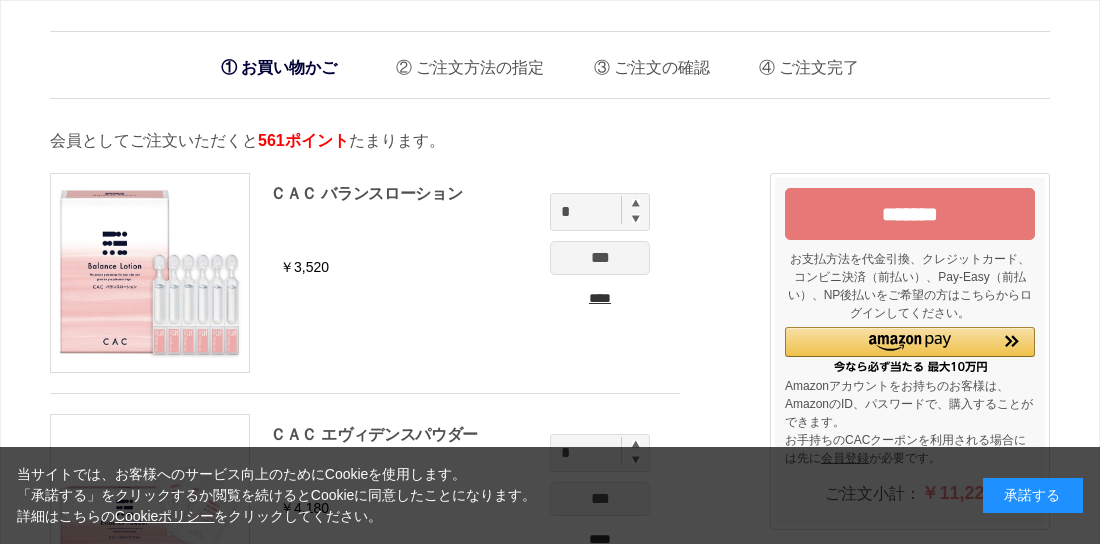 scroll, scrollTop: 0, scrollLeft: 0, axis: both 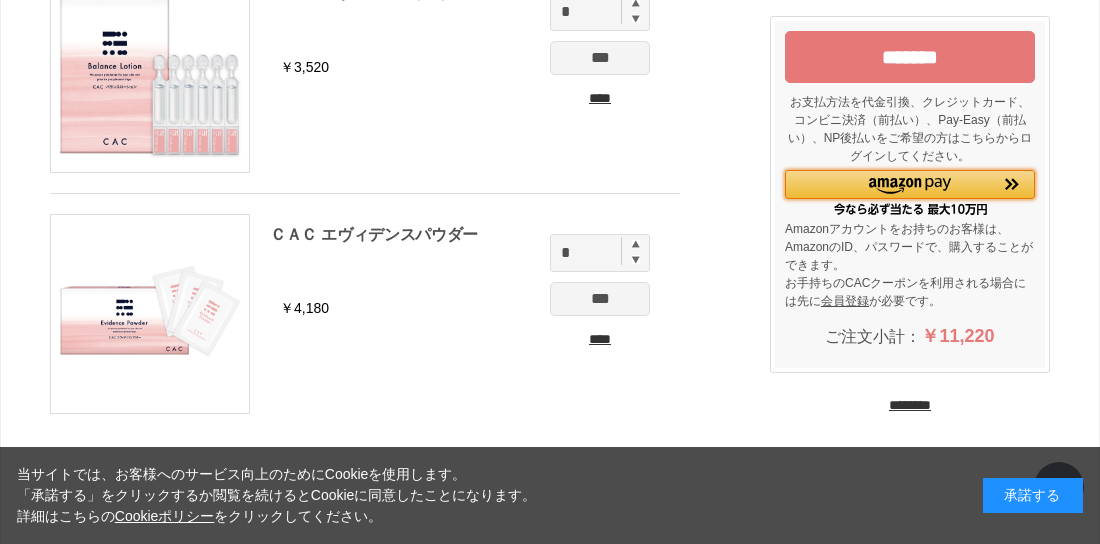 click at bounding box center (909, 186) 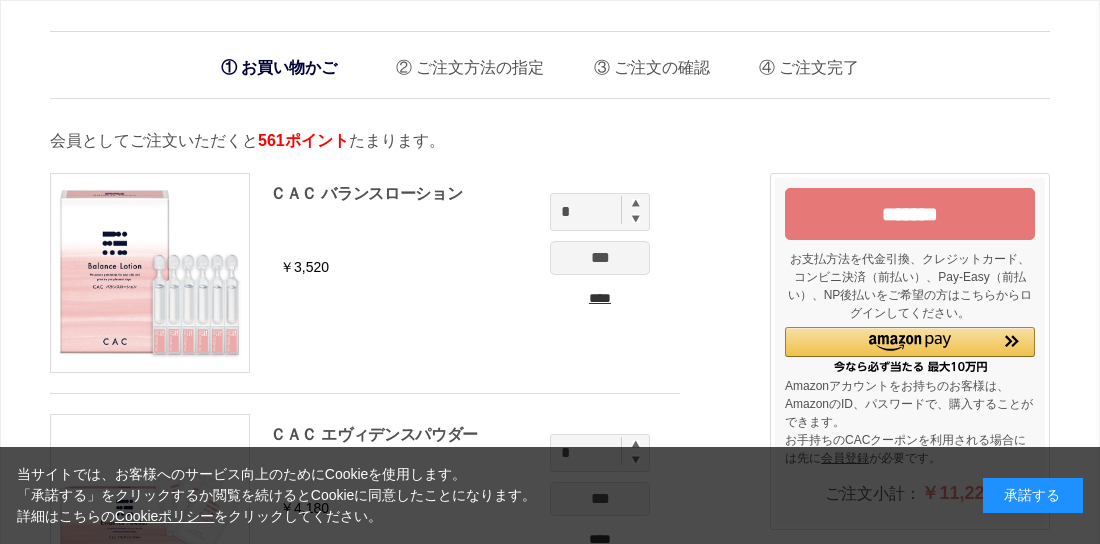 scroll, scrollTop: 132, scrollLeft: 0, axis: vertical 